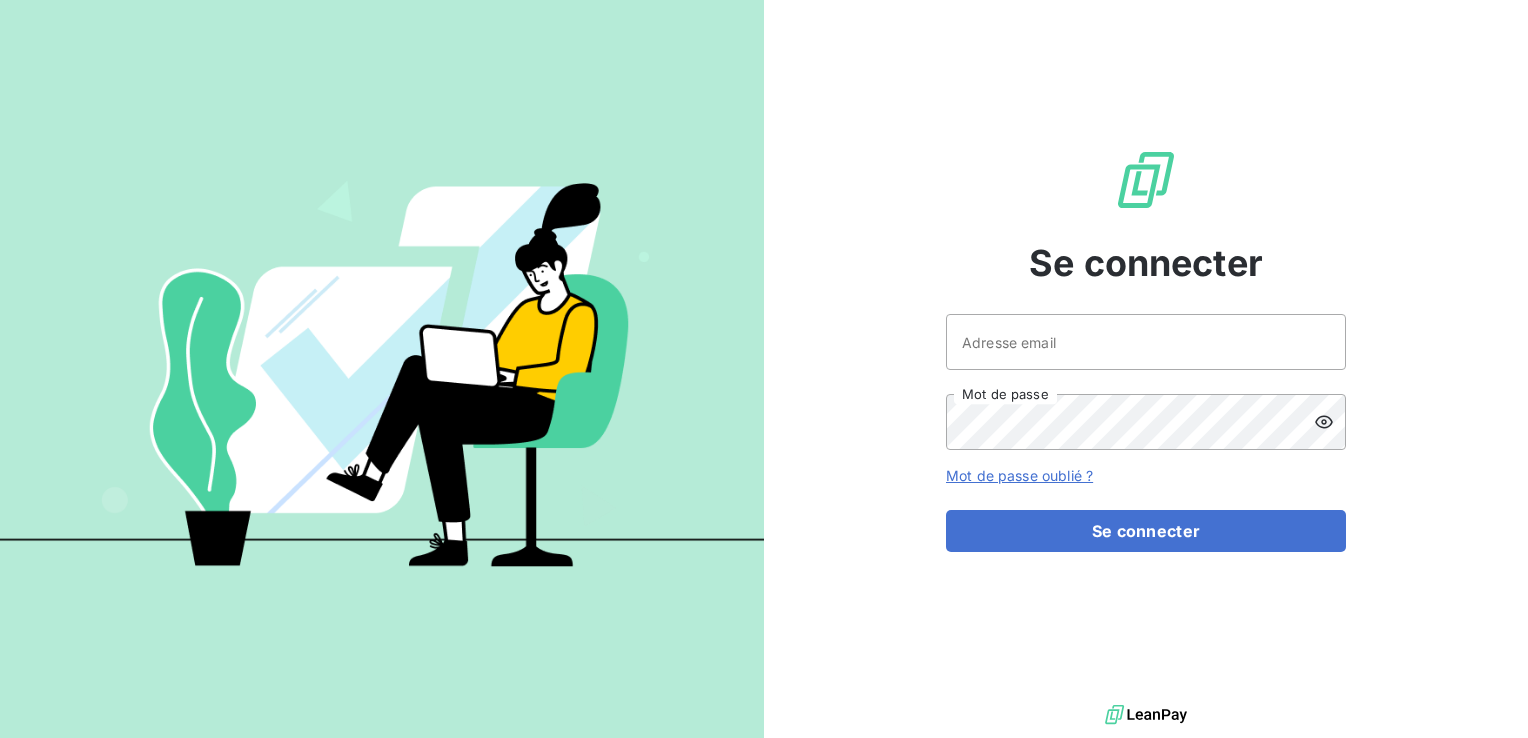 scroll, scrollTop: 0, scrollLeft: 0, axis: both 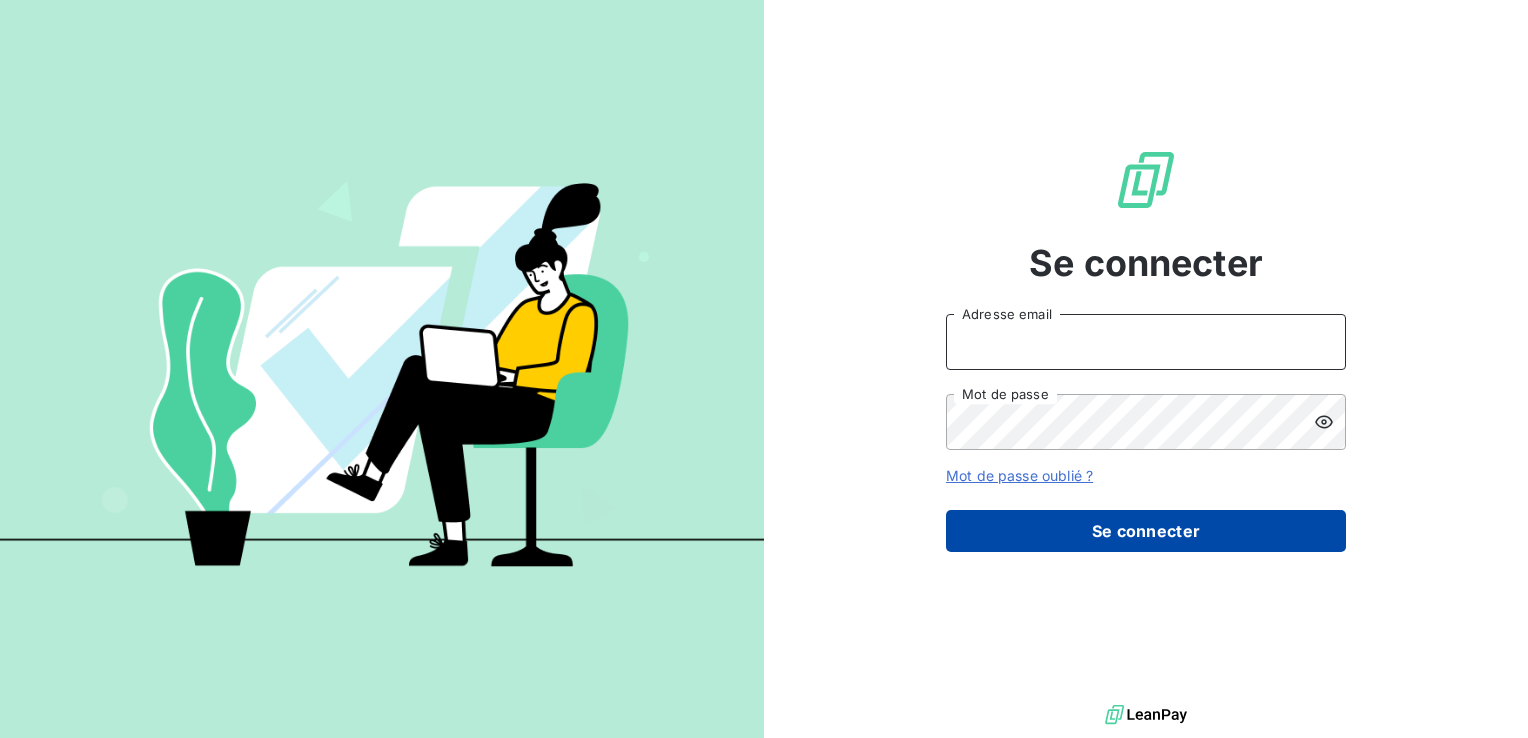 type on "[EMAIL]" 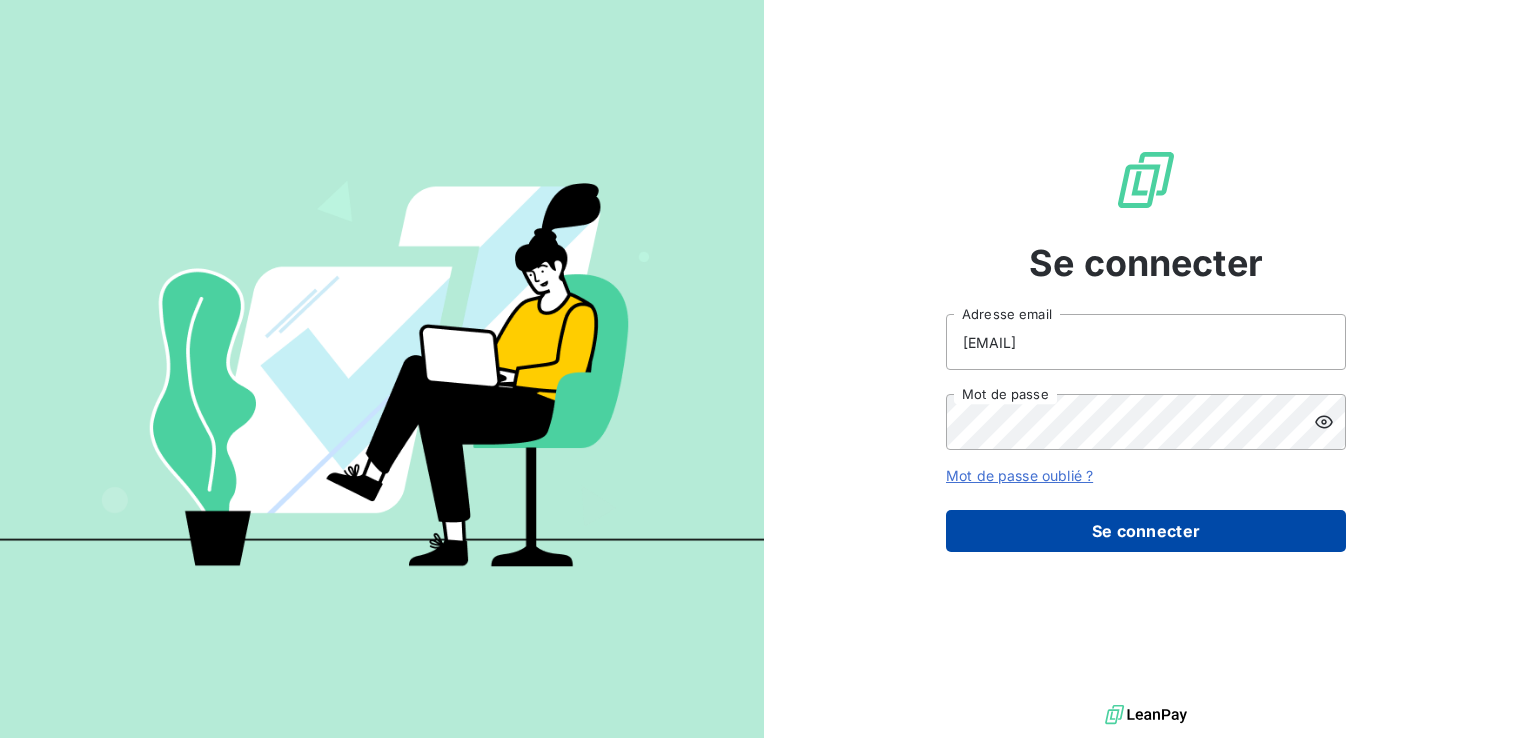 click on "Se connecter" at bounding box center (1146, 531) 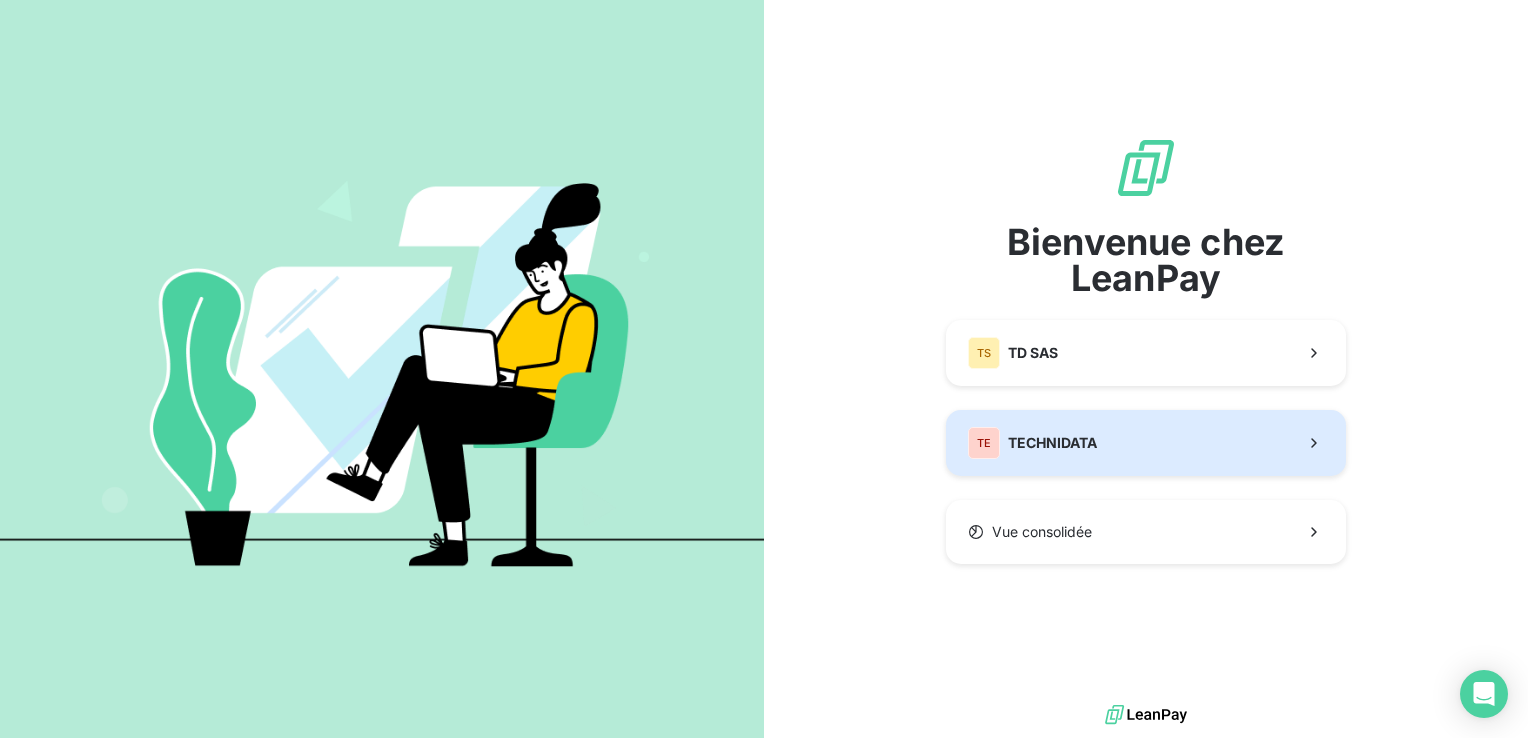 click on "TE TECHNIDATA" at bounding box center [1032, 443] 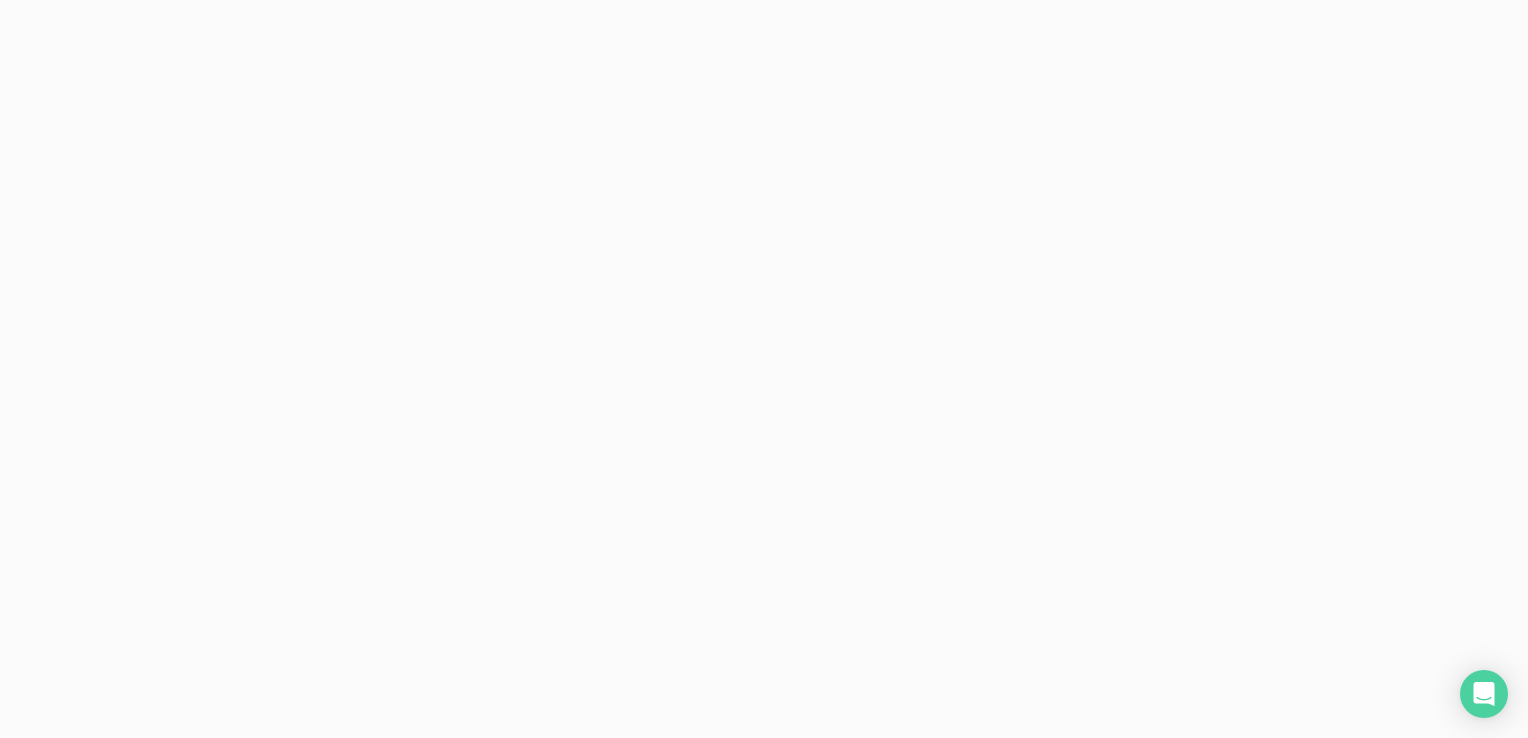 scroll, scrollTop: 0, scrollLeft: 0, axis: both 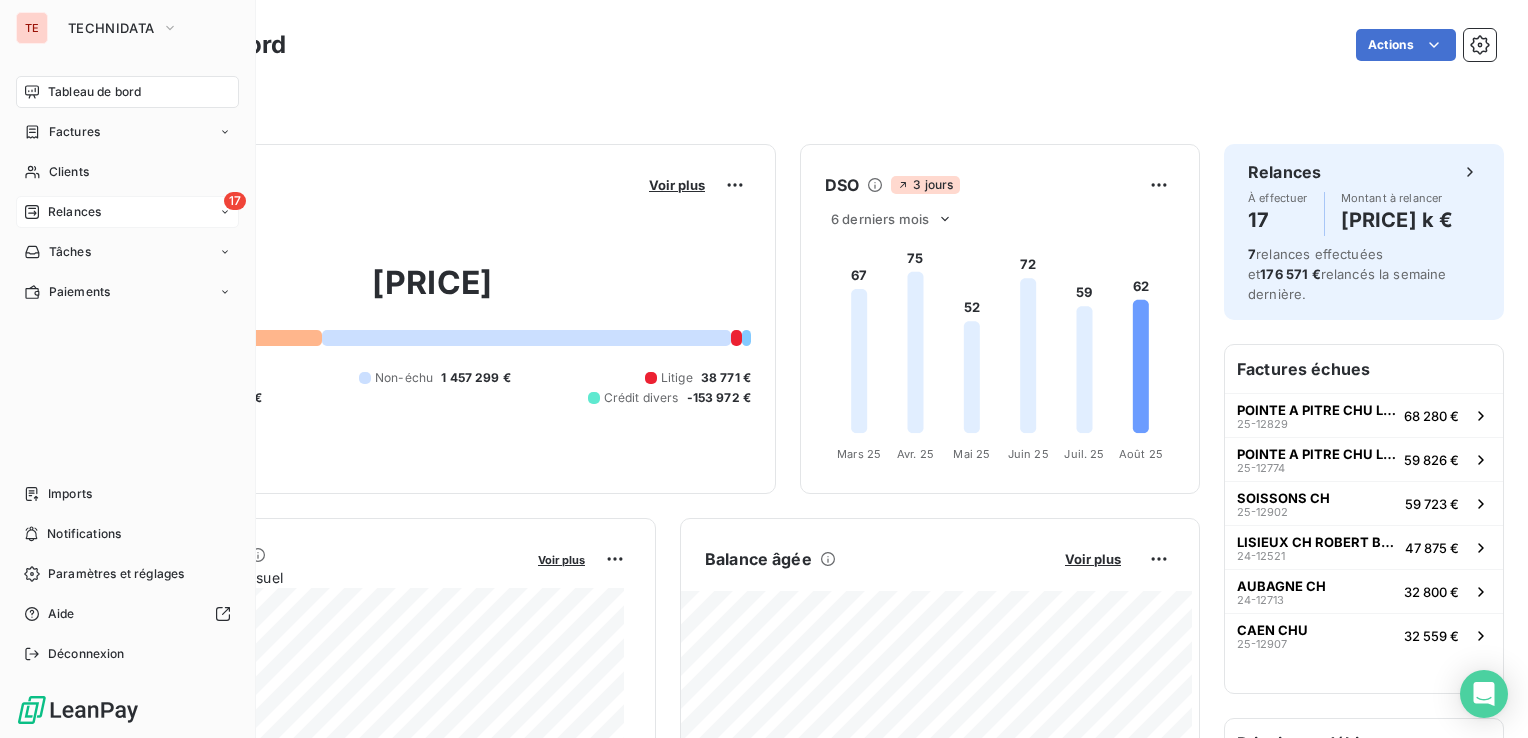 click 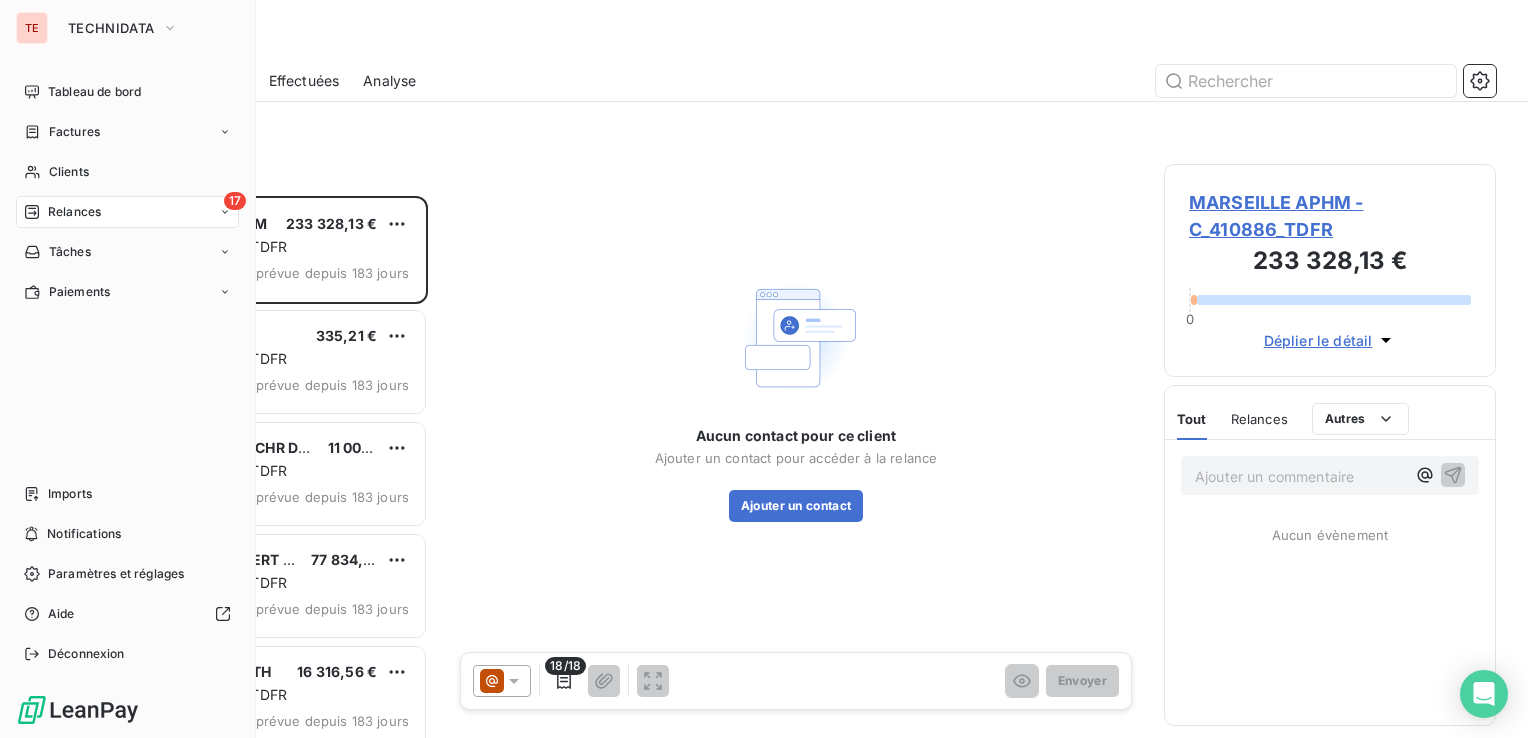scroll, scrollTop: 16, scrollLeft: 16, axis: both 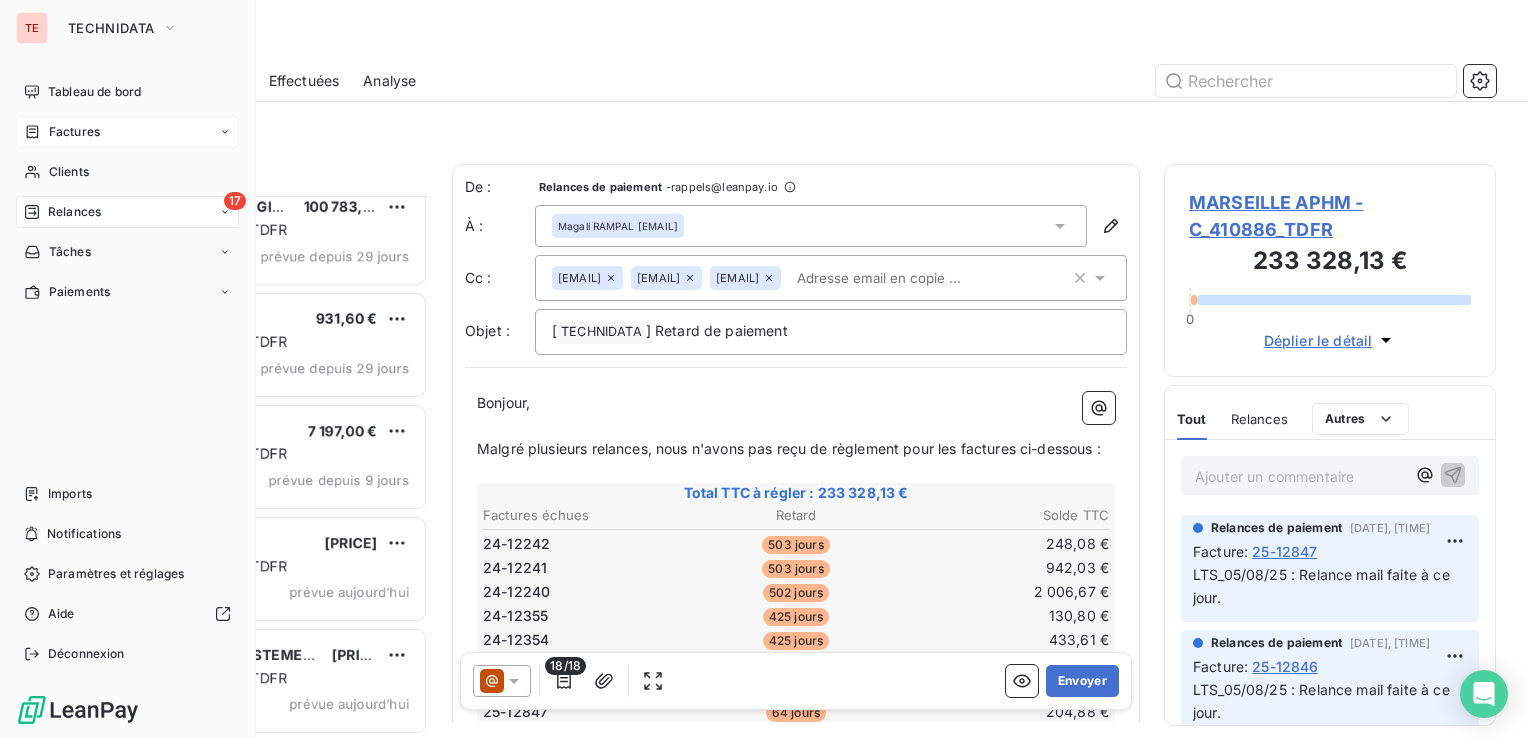 click on "Factures" at bounding box center [127, 132] 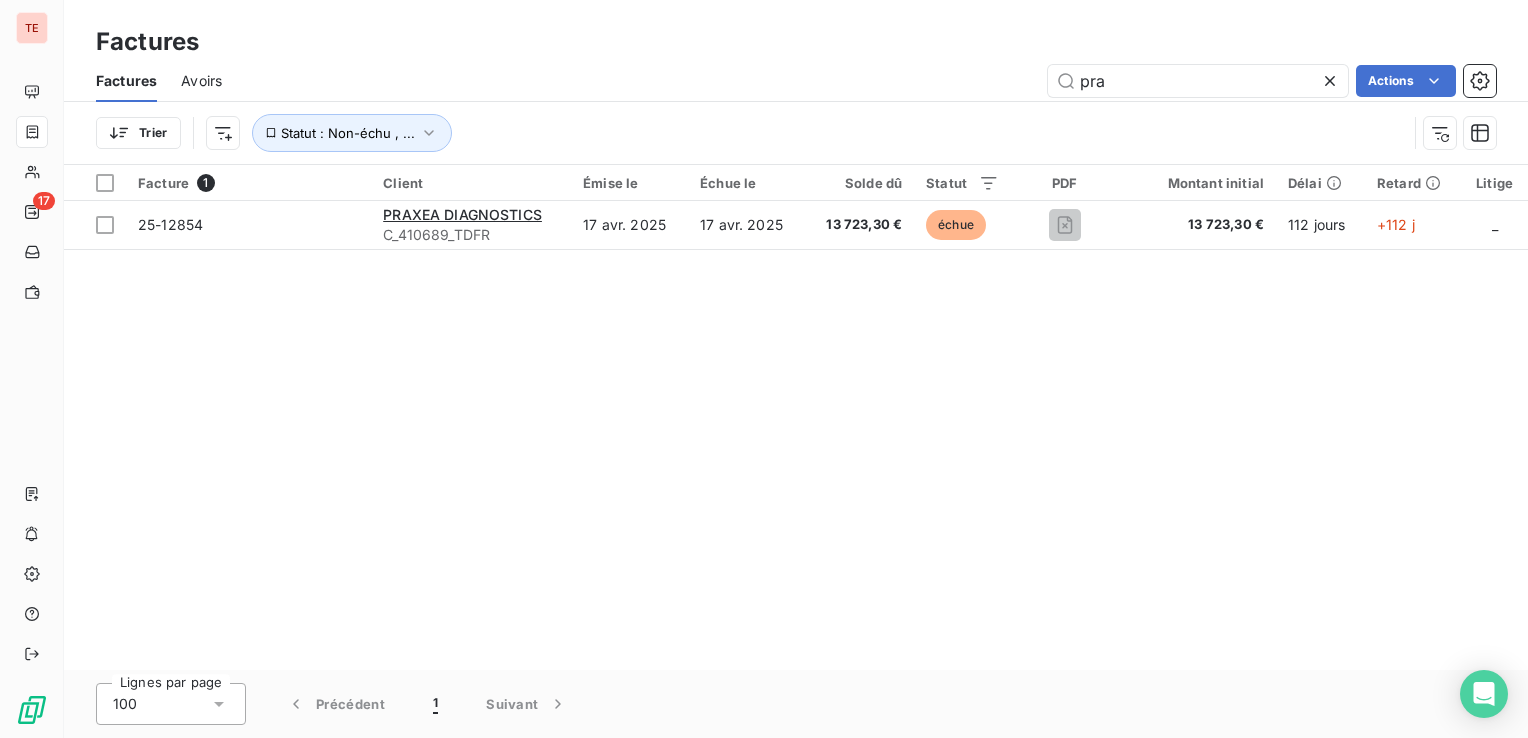 click at bounding box center [1334, 81] 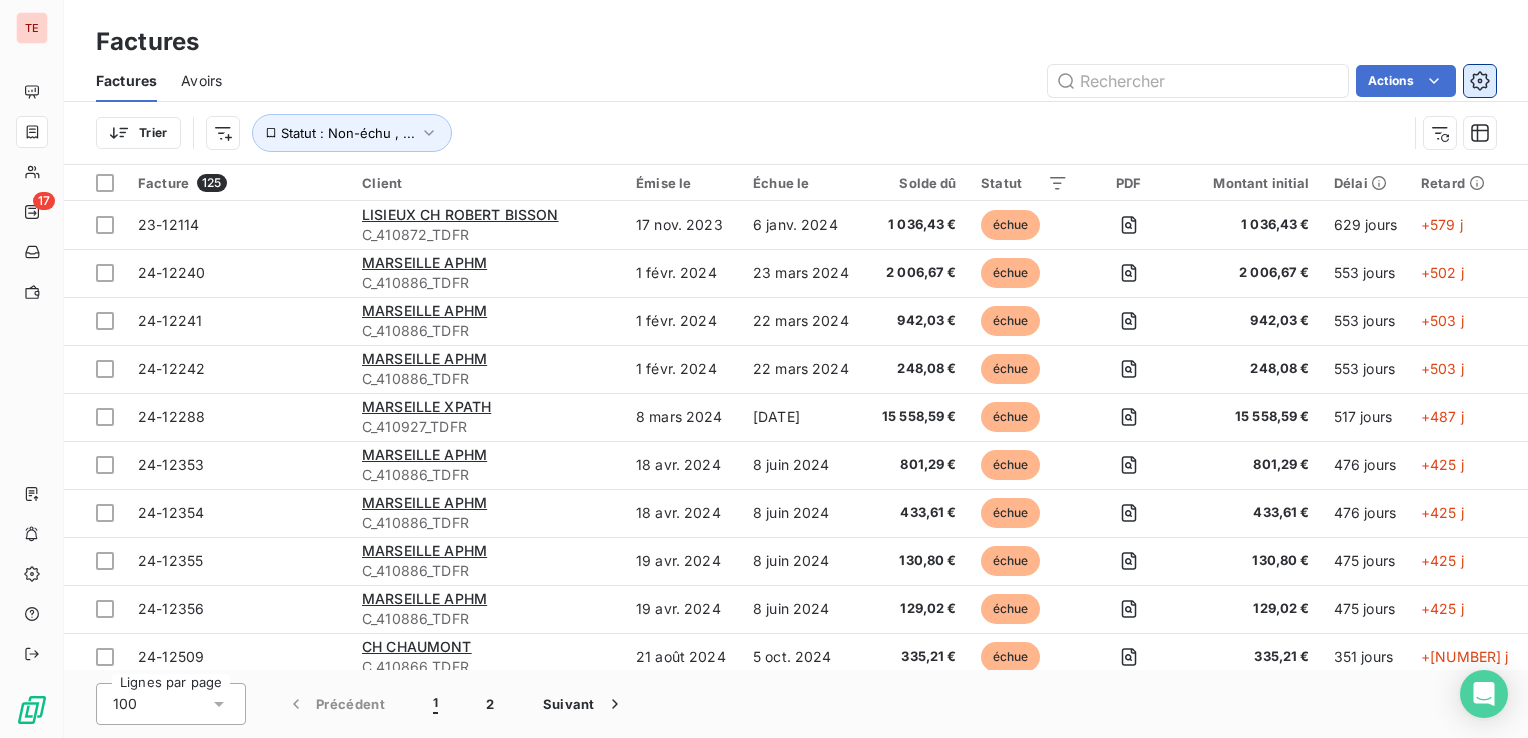 click 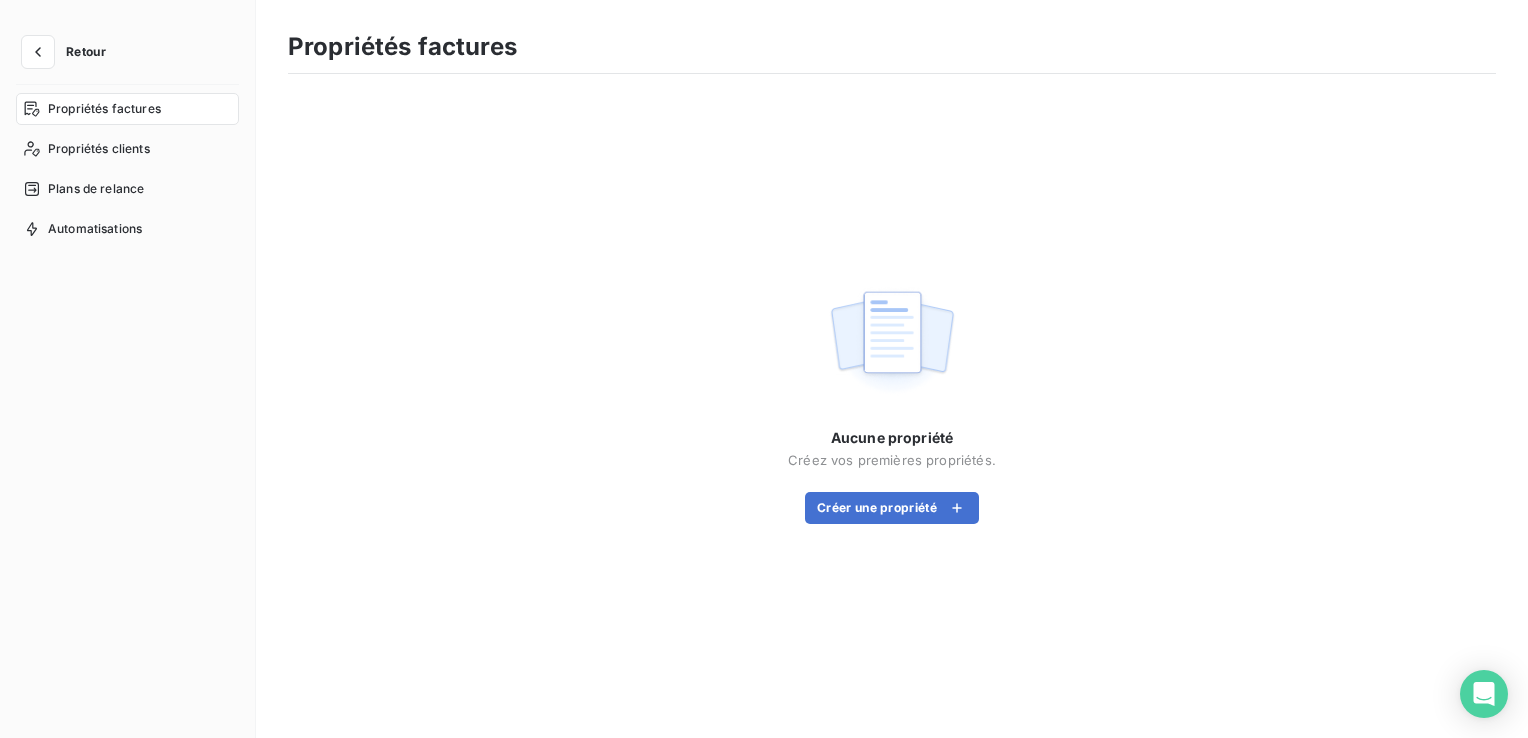 click on "Retour" at bounding box center [86, 52] 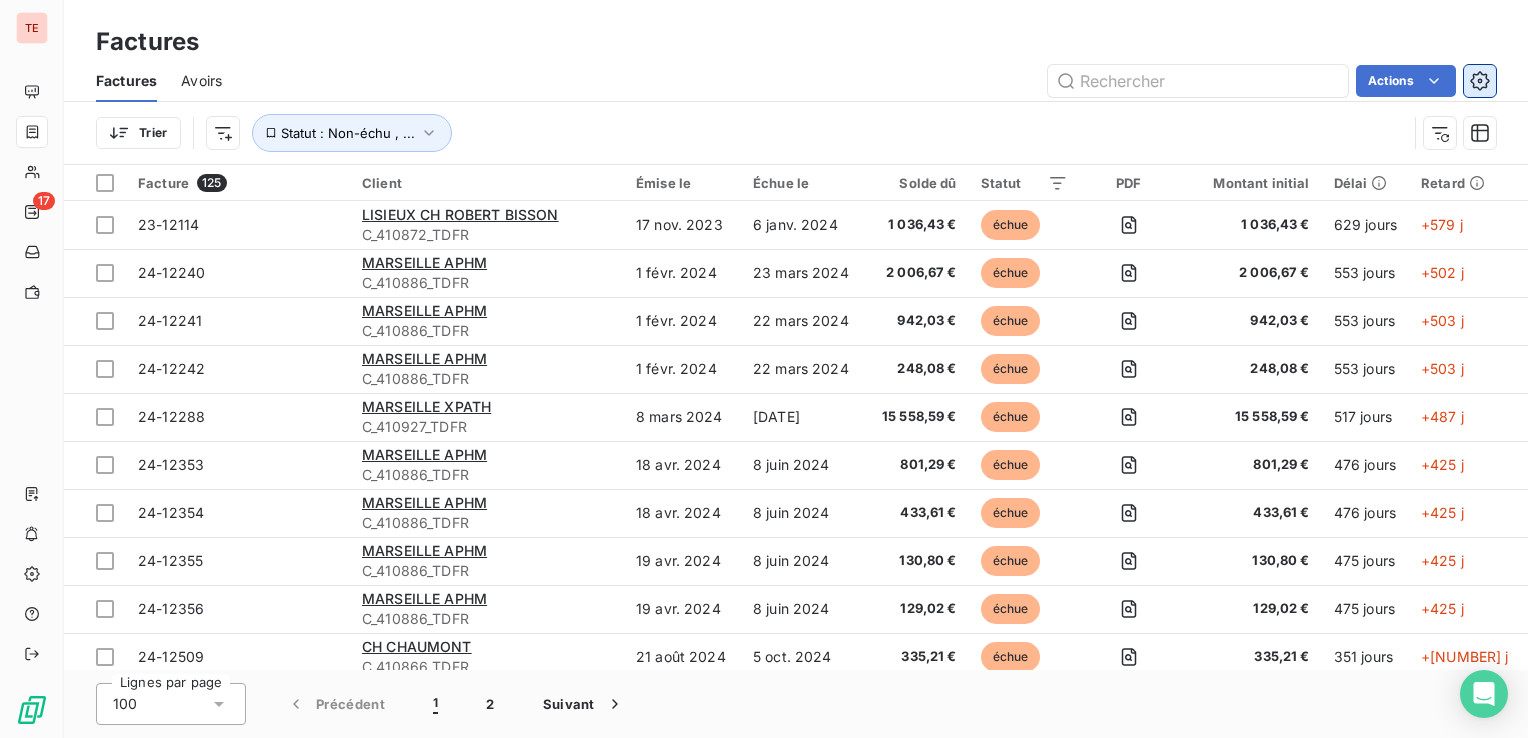 click 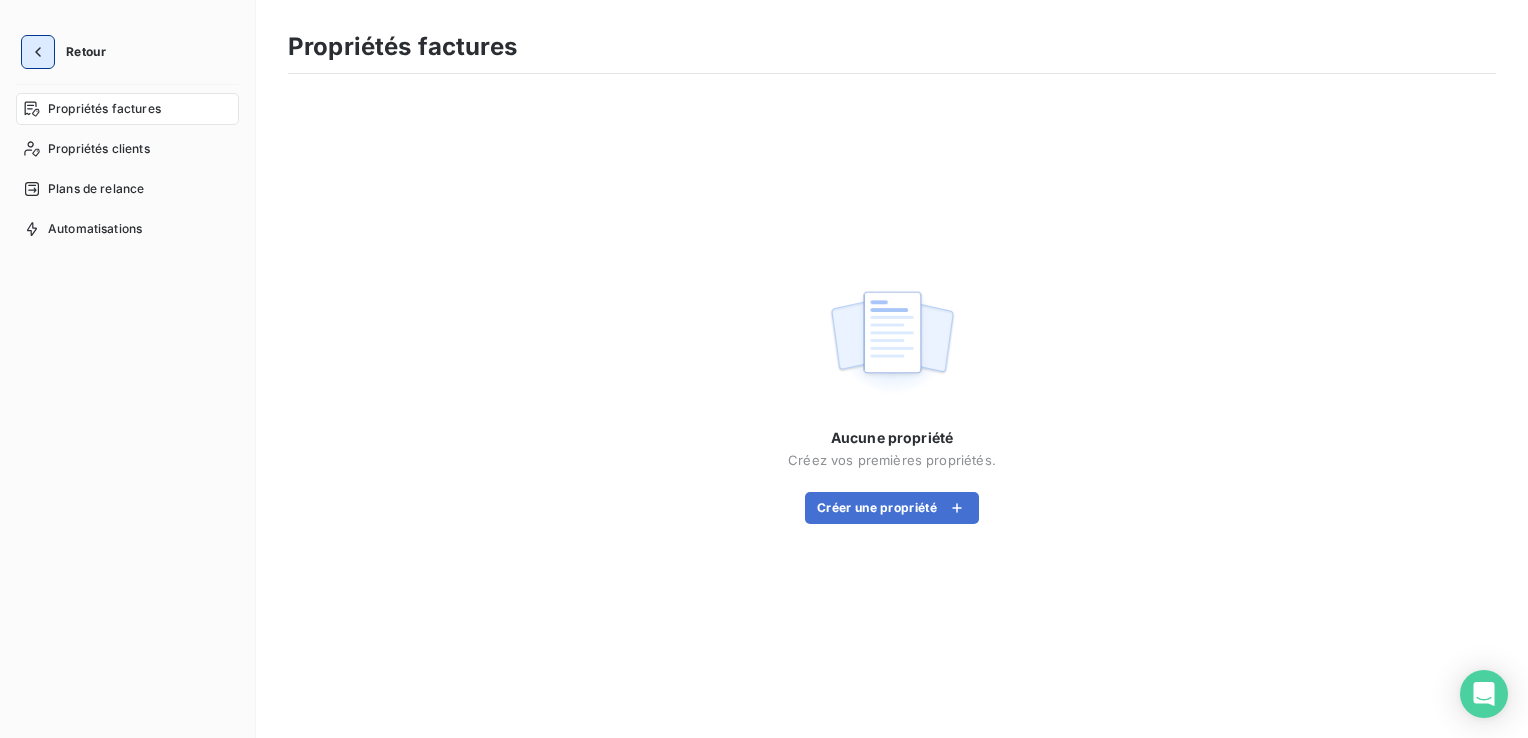 click 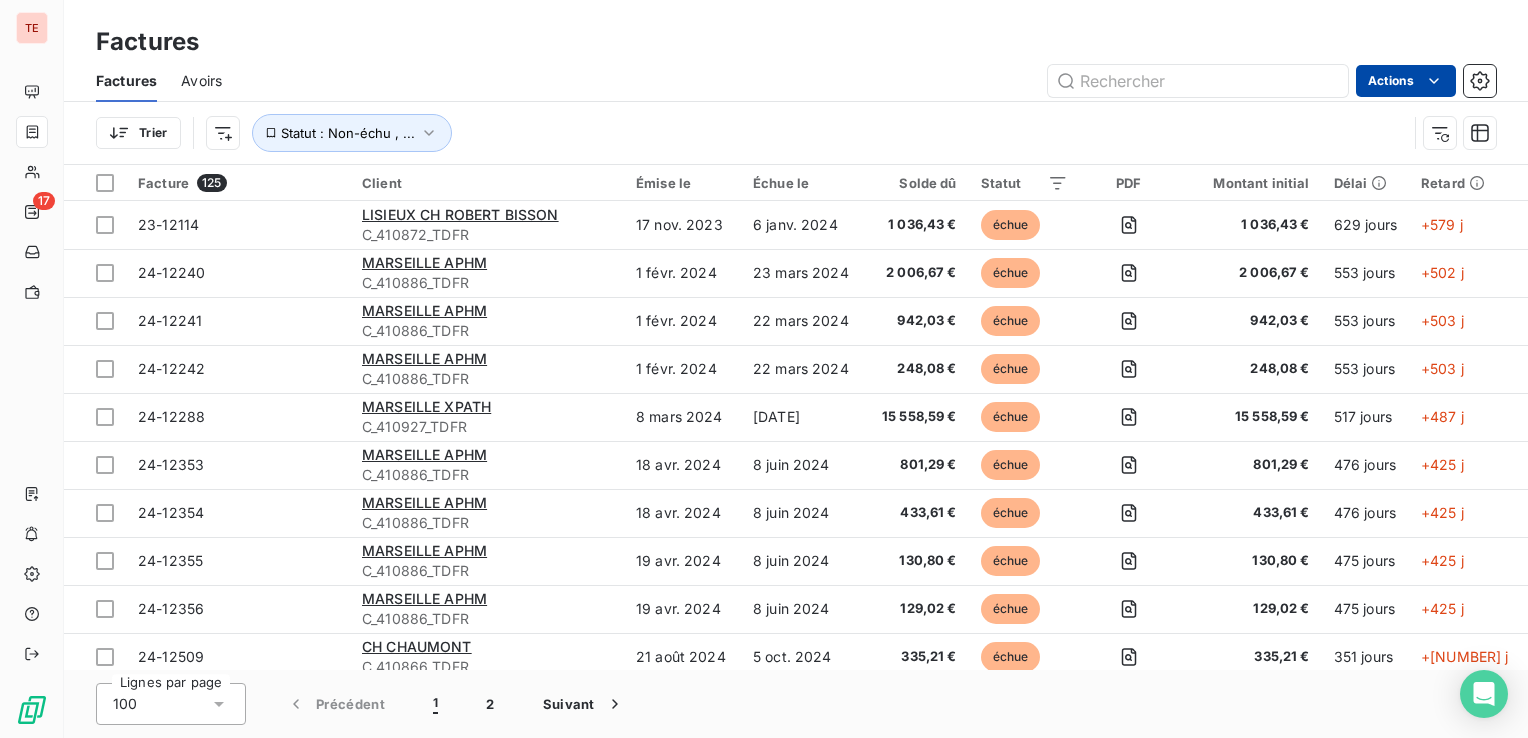 click on "TE 17 Factures Factures Avoirs Actions Trier Statut  : Non-échu , ... Facture 125 Client Émise le Échue le Solde dû Statut PDF Montant initial Délai Retard   Litige [DOCUMENT_ID] [CITY] [CLIENT] C_410872_TDFR [DATE] [DATE] [PRICE] échue [PRICE] [NUMBER] jours +[NUMBER] j _ [DOCUMENT_ID] [CITY] [CLIENT] C_410886_TDFR [DATE] [DATE] [PRICE] échue [PRICE] [NUMBER] jours +[NUMBER] j _ [DOCUMENT_ID] [CITY] [CLIENT] C_410886_TDFR [DATE] [DATE] [PRICE] échue [PRICE] [NUMBER] jours +[NUMBER] j _ [DOCUMENT_ID] [CITY] [CLIENT] C_410886_TDFR [DATE] [DATE] [PRICE] échue [PRICE] [NUMBER] jours +[NUMBER] j _ [DOCUMENT_ID] [CITY] [CLIENT] C_410927_TDFR [DATE] [DATE] [PRICE] échue [PRICE] [NUMBER] jours +[NUMBER] j _ [DOCUMENT_ID] [CITY] [CLIENT] C_410886_TDFR [DATE] [DATE] [PRICE] échue [PRICE] [NUMBER] jours +[NUMBER] j _ [DOCUMENT_ID] [CITY] [CLIENT] C_410886_TDFR [DATE] [DATE] [PRICE] échue [PRICE] [NUMBER] jours +[NUMBER] j _" at bounding box center [764, 369] 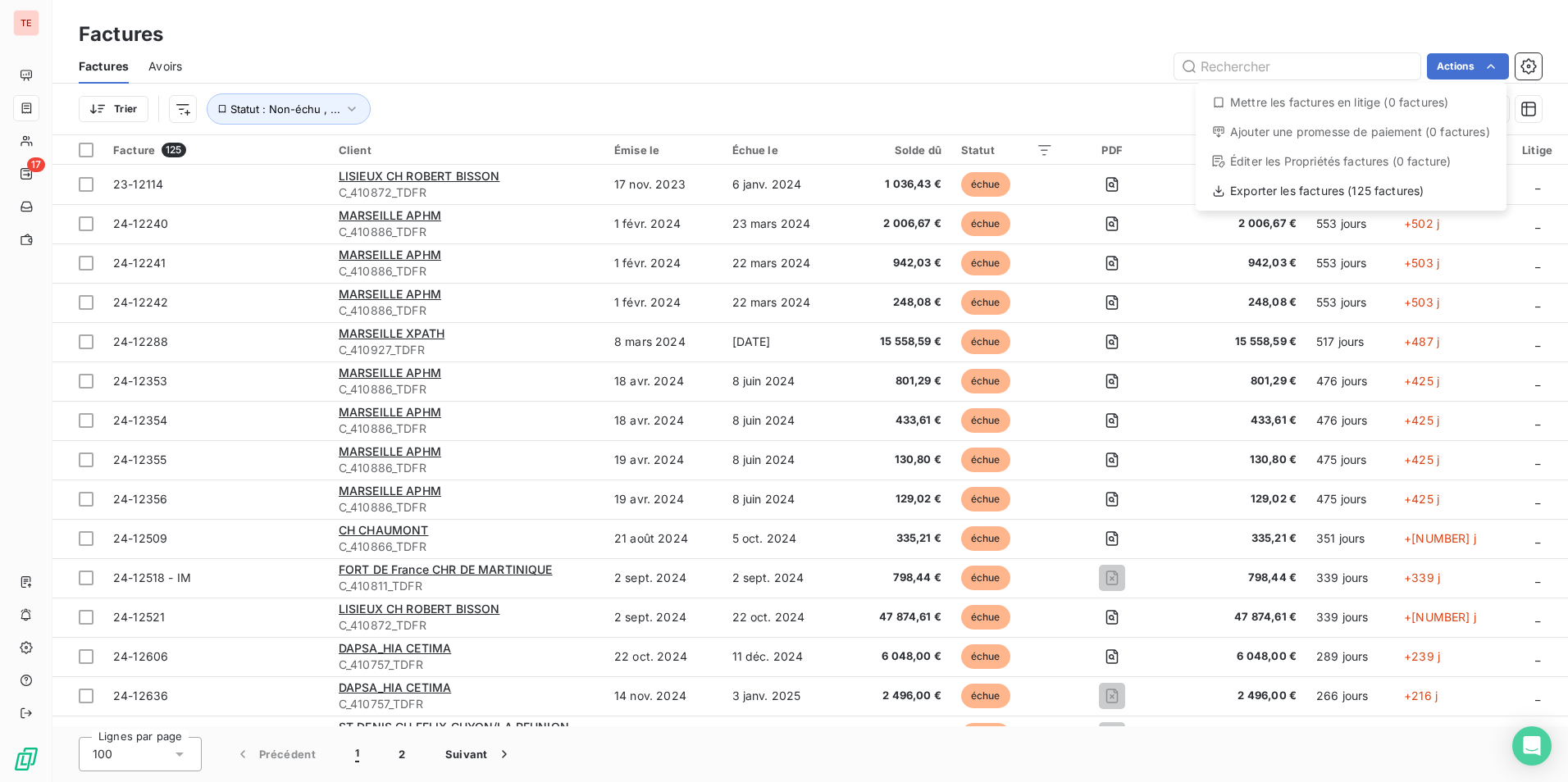 click on "TE 17 Factures Factures Avoirs Actions Mettre les factures en litige (0 factures) Ajouter une promesse de paiement (0 factures) Éditer les Propriétés factures  (0 facture) Exporter les factures (125 factures) Trier Statut  : Non-échu , ... Facture 125 Client Émise le Échue le Solde dû Statut PDF Montant initial Délai Retard   Litige [DOCUMENT_ID] [CITY] [CLIENT] C_410872_TDFR [DATE] [DATE] [PRICE] échue [PRICE] [NUMBER] jours +[NUMBER] j _ [DOCUMENT_ID] [CITY] [CLIENT] C_410886_TDFR [DATE] [DATE] [PRICE] échue [PRICE] [NUMBER] jours +[NUMBER] j _ [DOCUMENT_ID] [CITY] [CLIENT] C_410886_TDFR [DATE] [DATE] [PRICE] échue [PRICE] [NUMBER] jours +[NUMBER] j _ [DOCUMENT_ID] [CITY] [CLIENT] C_410886_TDFR [DATE] [DATE] [PRICE] échue [PRICE] [NUMBER] jours +[NUMBER] j _ [DOCUMENT_ID] [CITY] [CLIENT] C_410927_TDFR [DATE] [DATE] [PRICE] échue [PRICE] [NUMBER] jours +[NUMBER] j _ [DOCUMENT_ID] [CITY] [CLIENT] C_410886_TDFR [DATE] [DATE]" at bounding box center (784, 391) 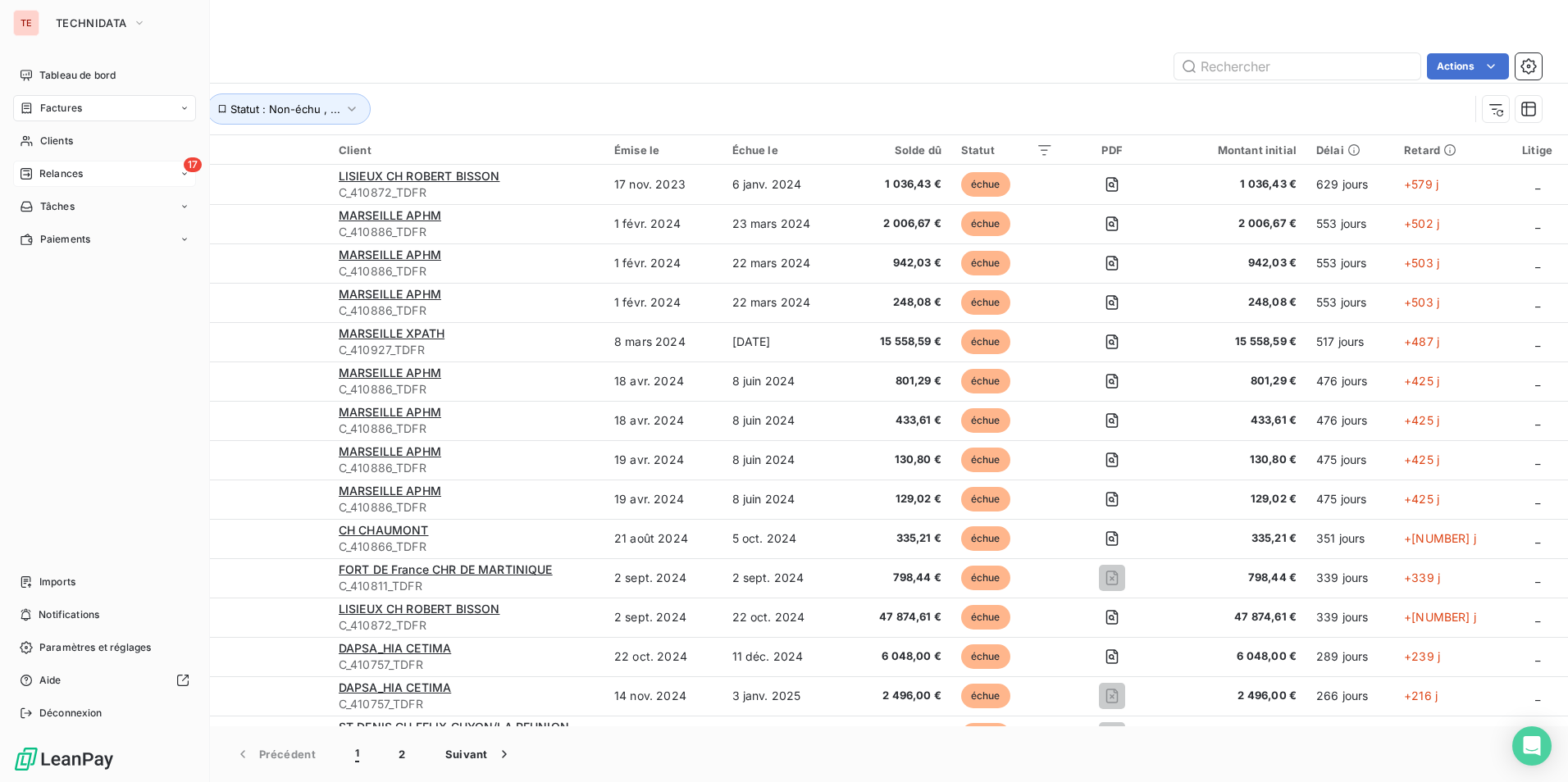 click on "Relances" at bounding box center [61, 174] 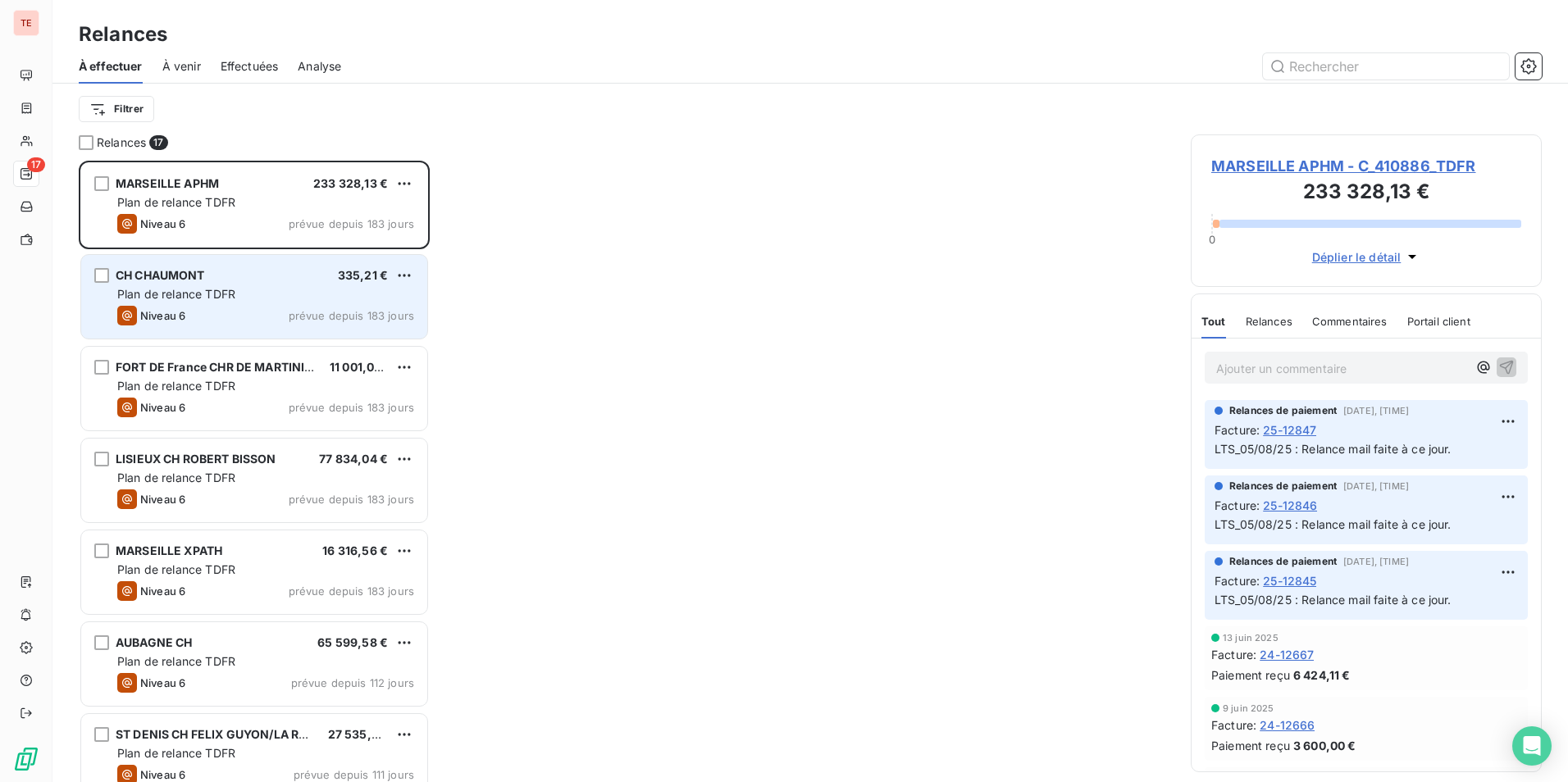 scroll, scrollTop: 13, scrollLeft: 13, axis: both 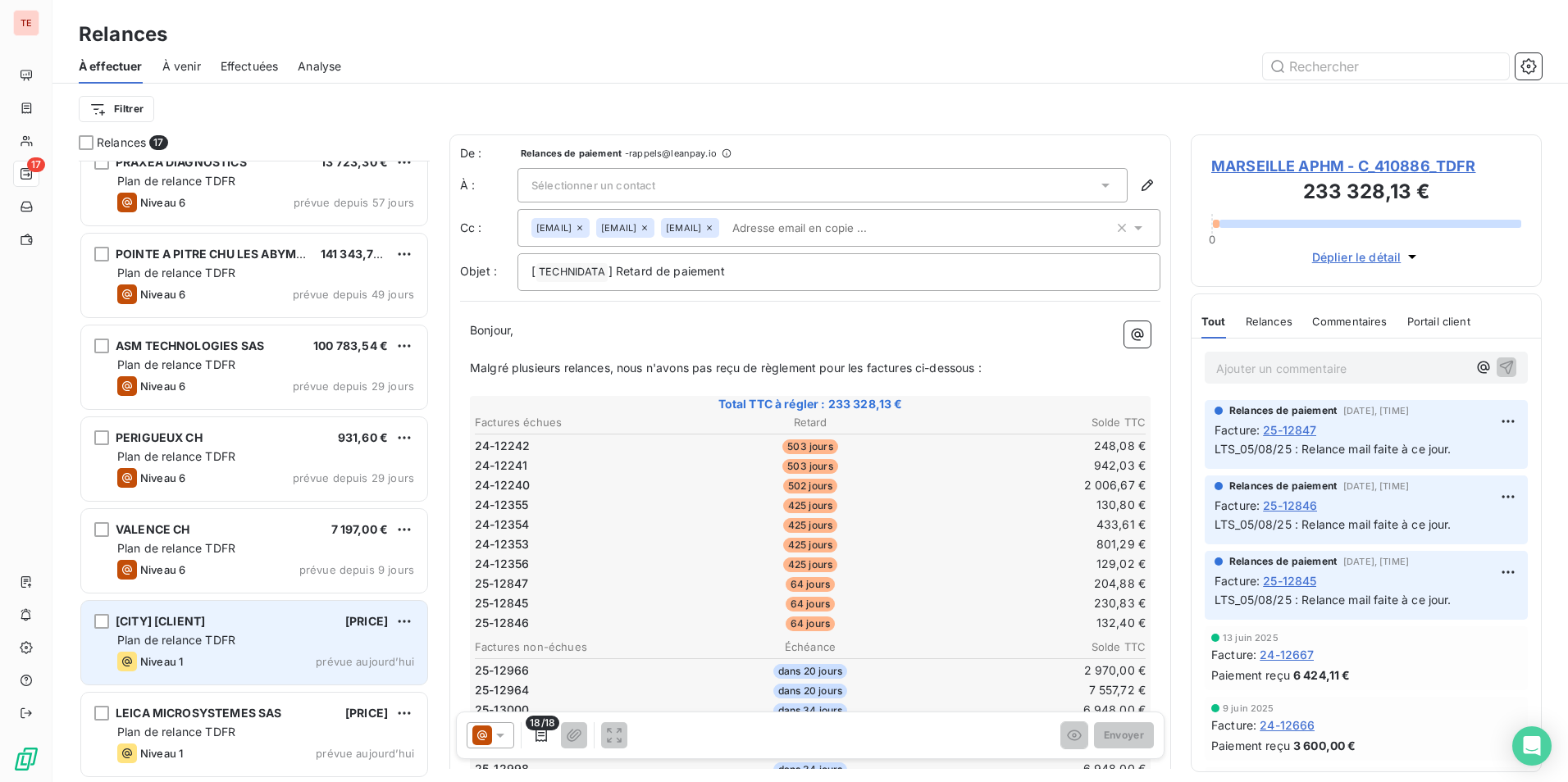 click on "Niveau 1 prévue aujourd’hui" at bounding box center (266, 662) 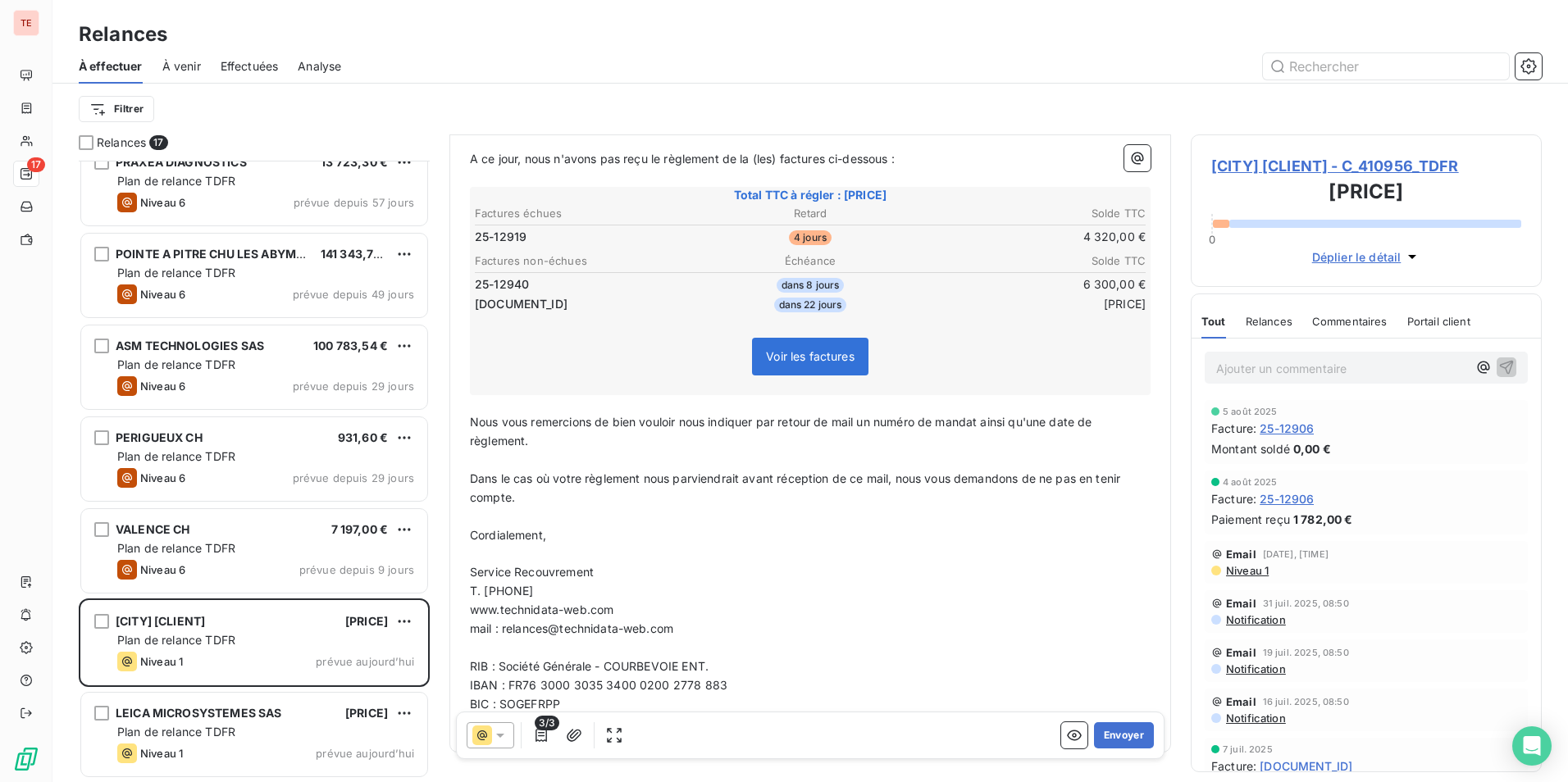 scroll, scrollTop: 247, scrollLeft: 0, axis: vertical 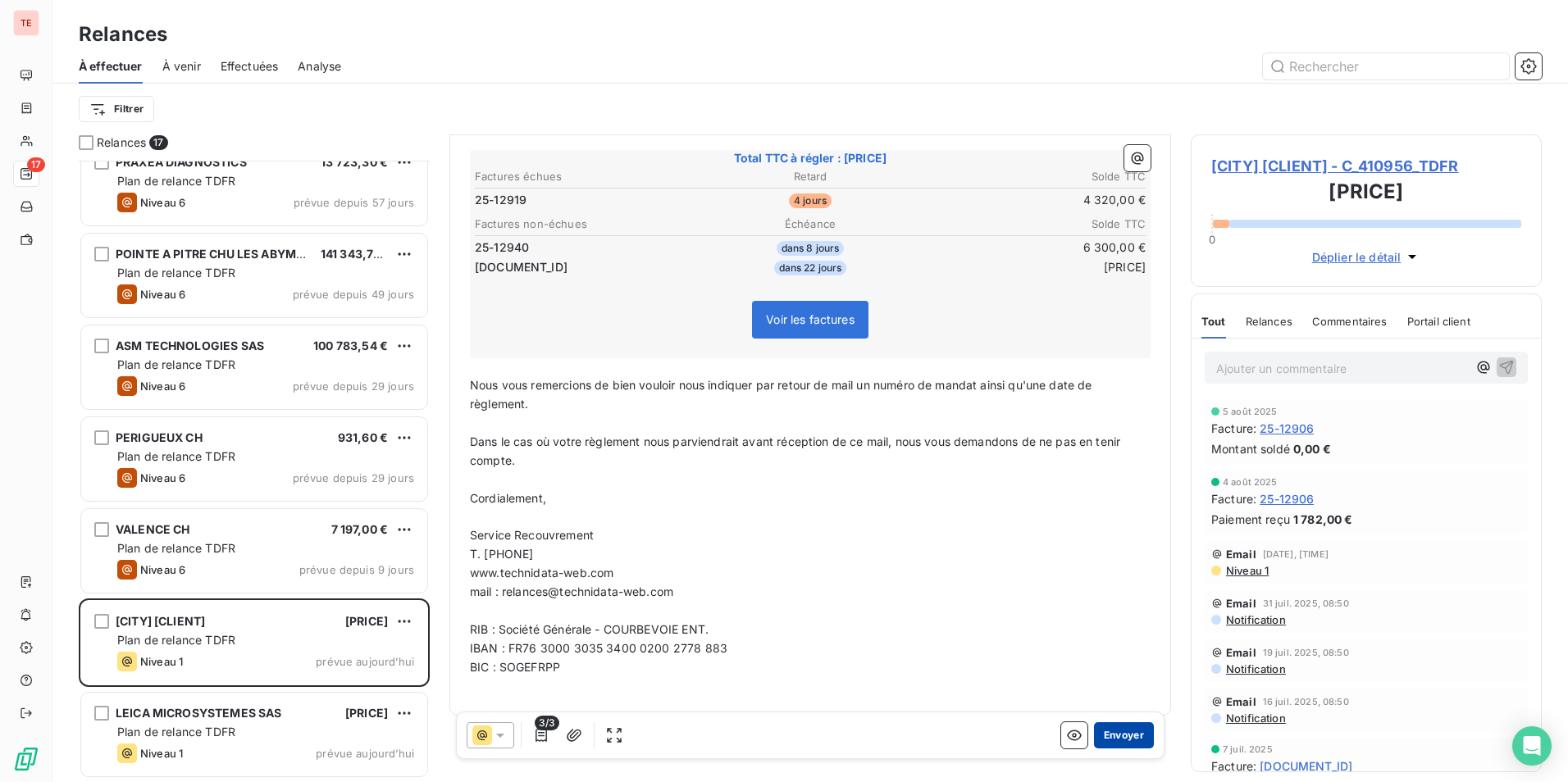 click on "Envoyer" at bounding box center [1124, 735] 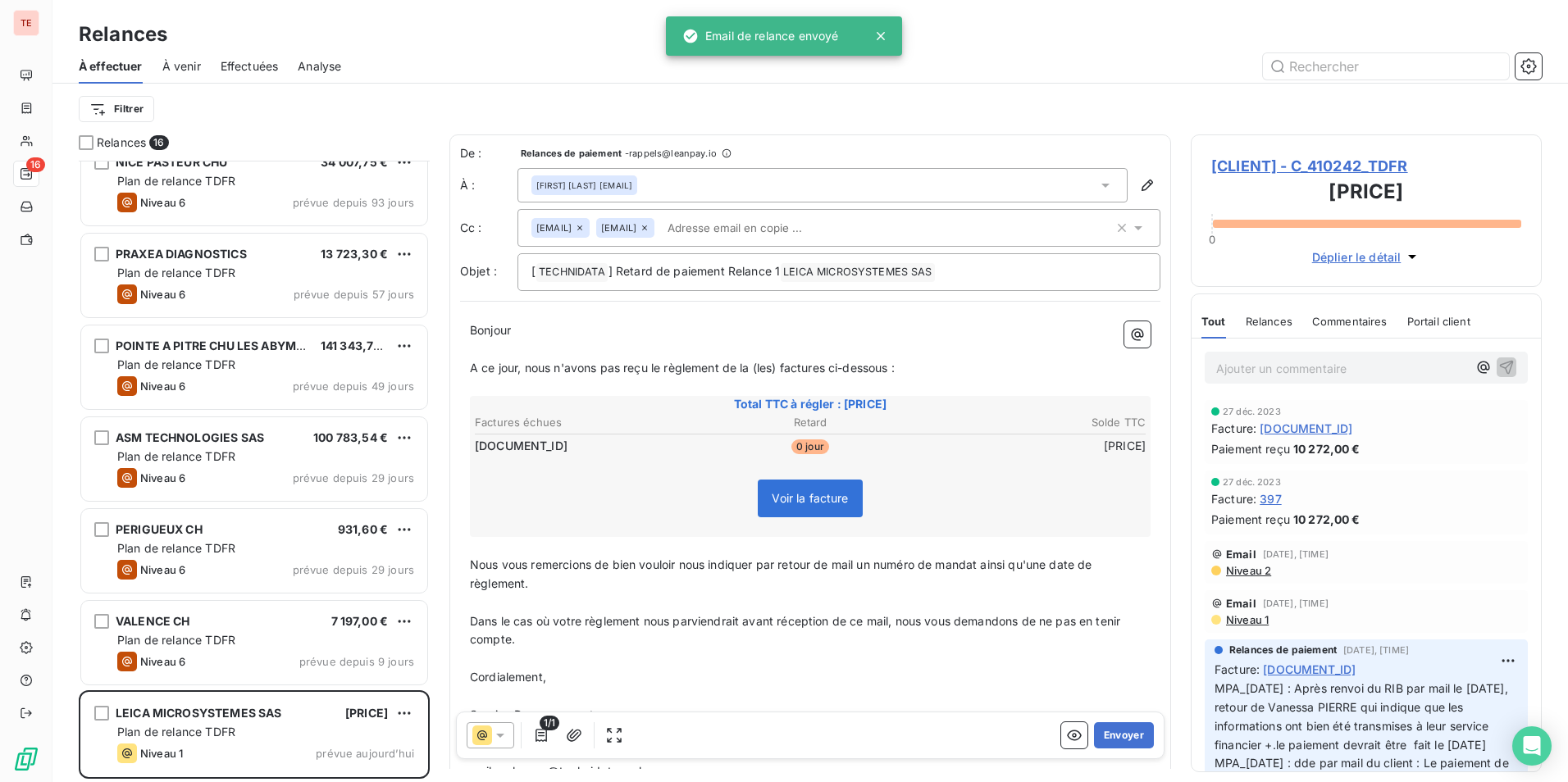 scroll, scrollTop: 848, scrollLeft: 0, axis: vertical 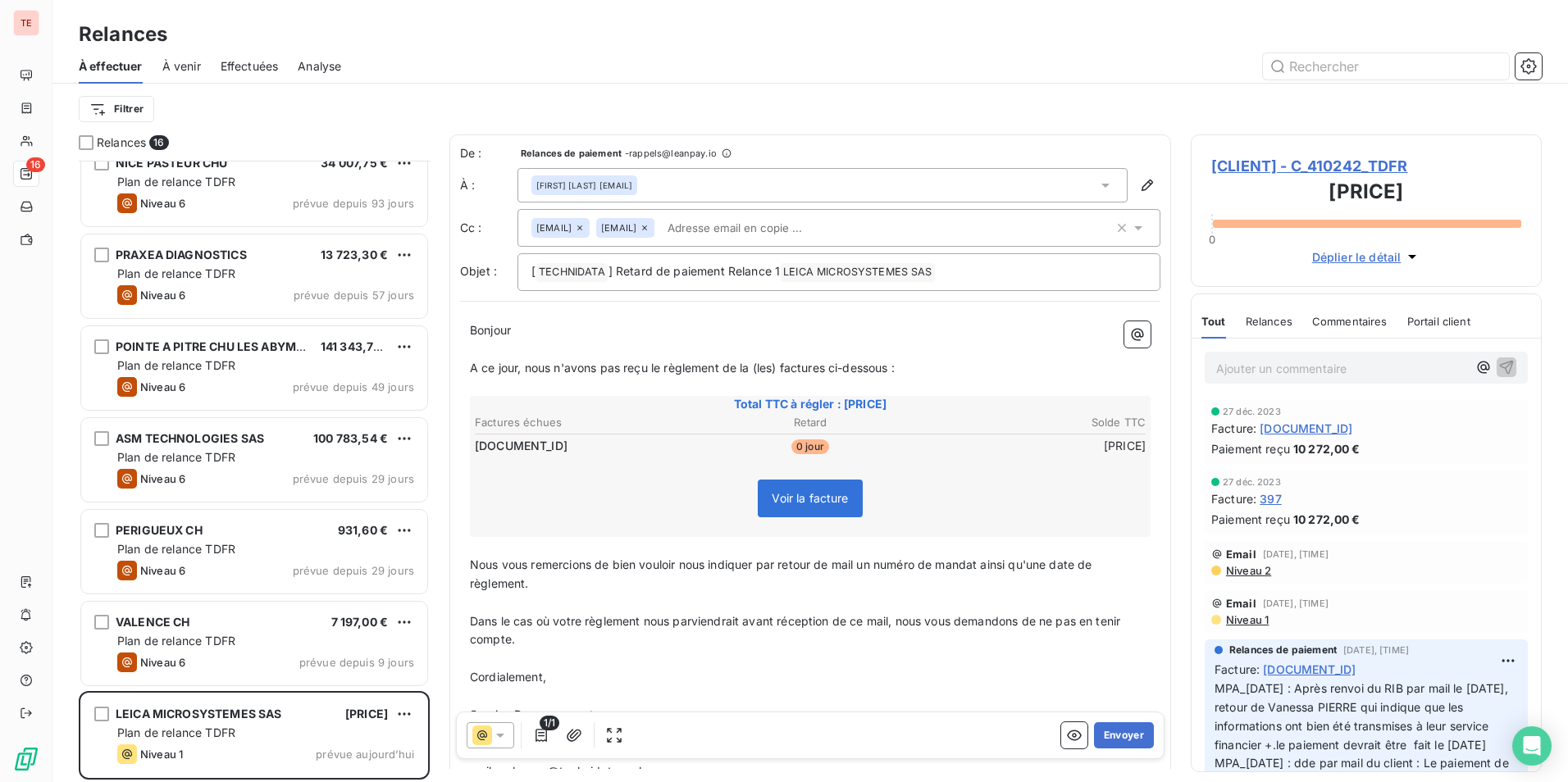 click on "Envoyer" at bounding box center [1124, 735] 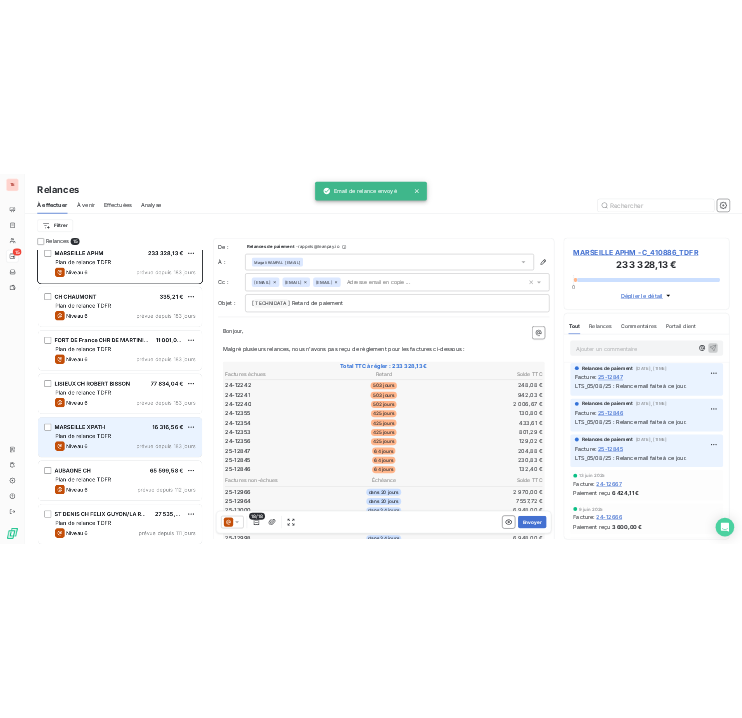scroll, scrollTop: 0, scrollLeft: 0, axis: both 